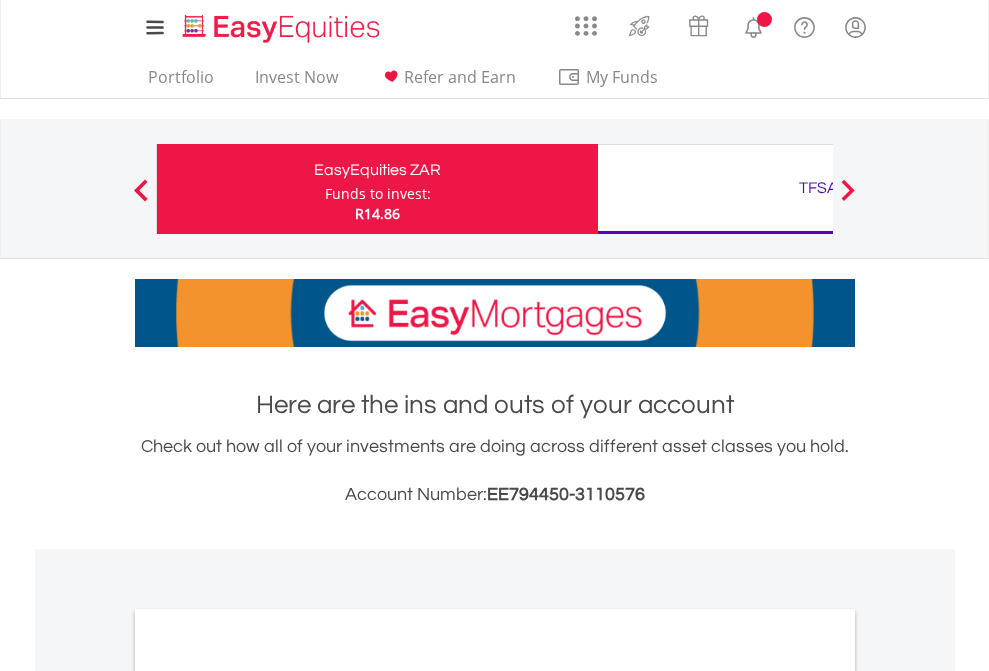 scroll, scrollTop: 0, scrollLeft: 0, axis: both 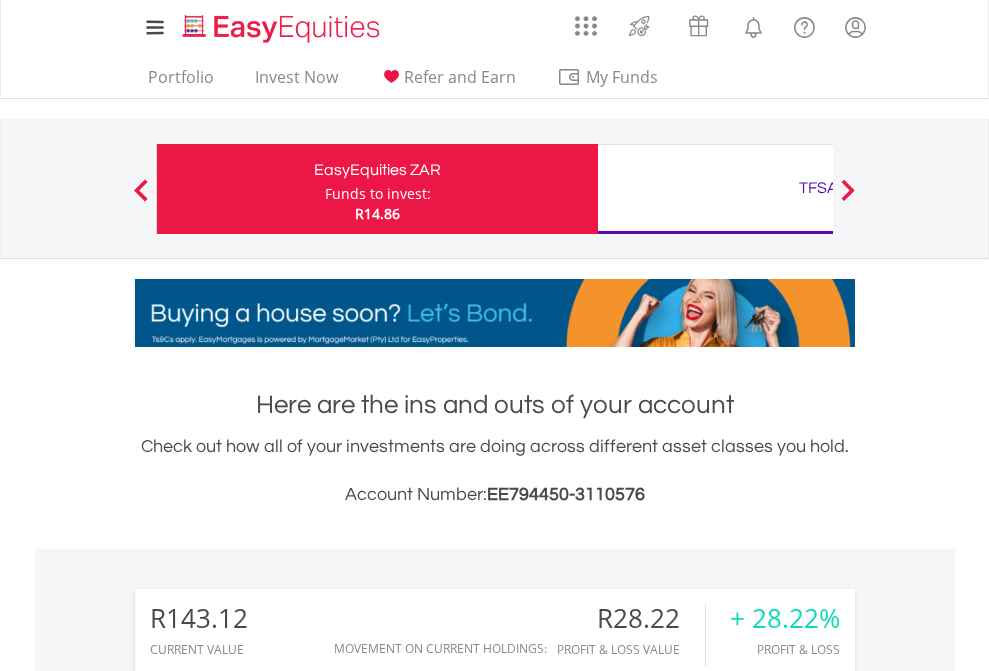 click on "Funds to invest:" at bounding box center (378, 194) 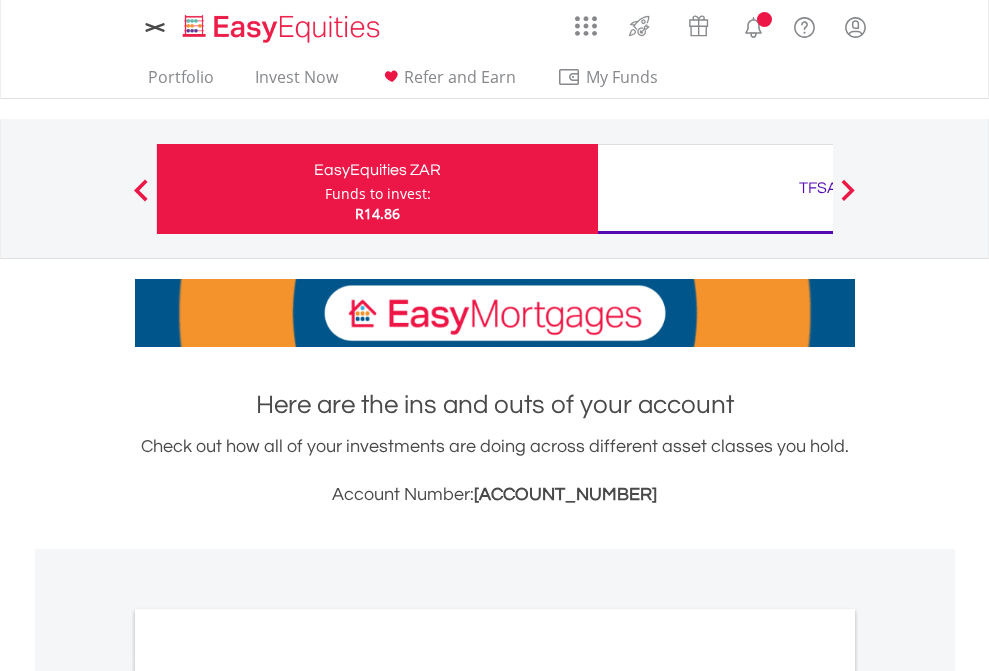 scroll, scrollTop: 0, scrollLeft: 0, axis: both 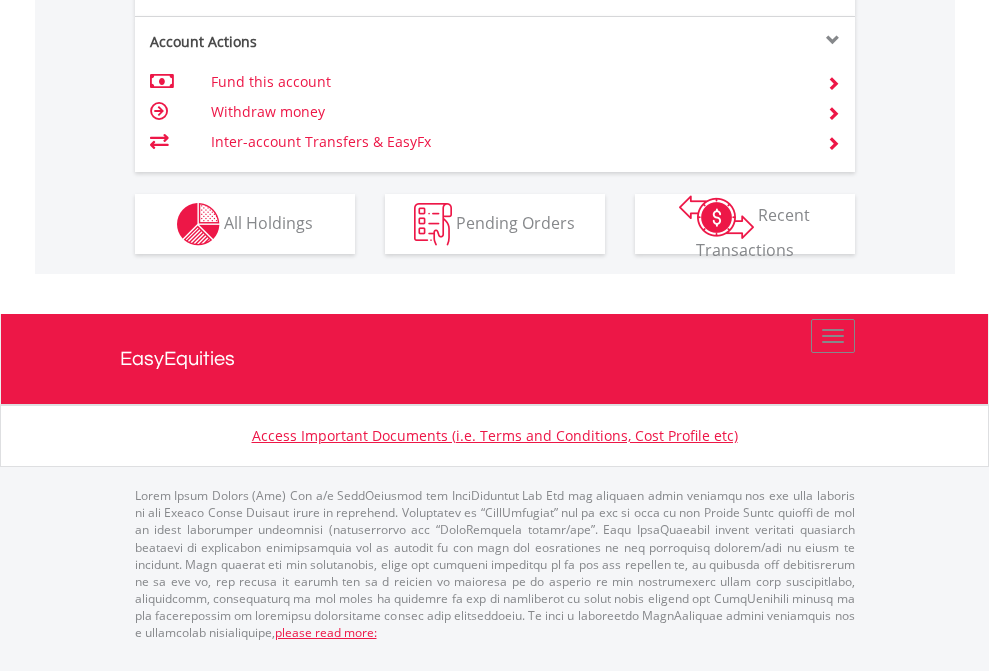 click on "Investment types" at bounding box center (706, -337) 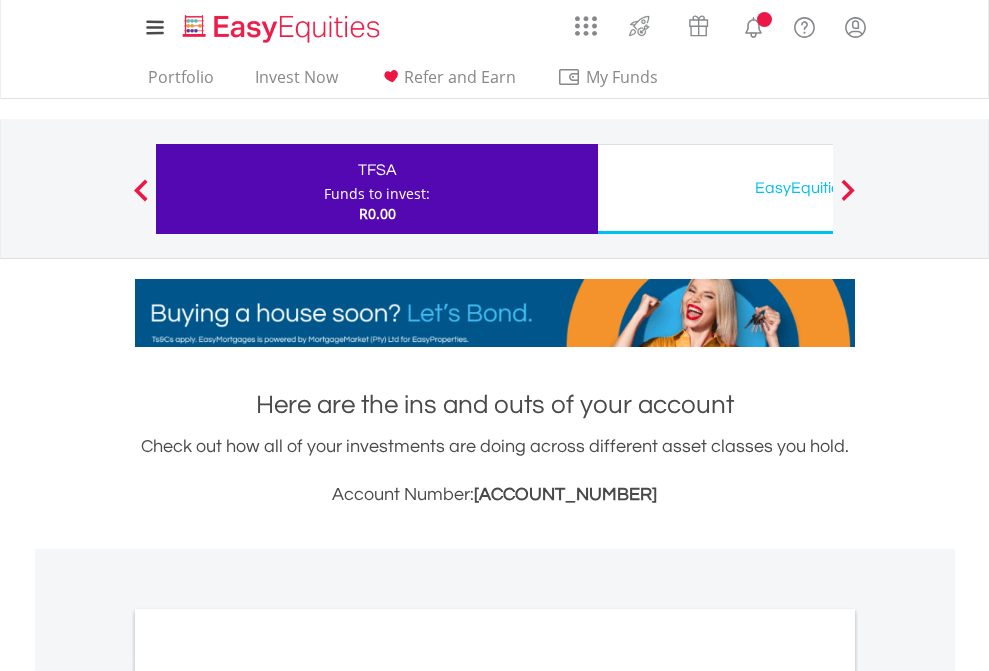 scroll, scrollTop: 0, scrollLeft: 0, axis: both 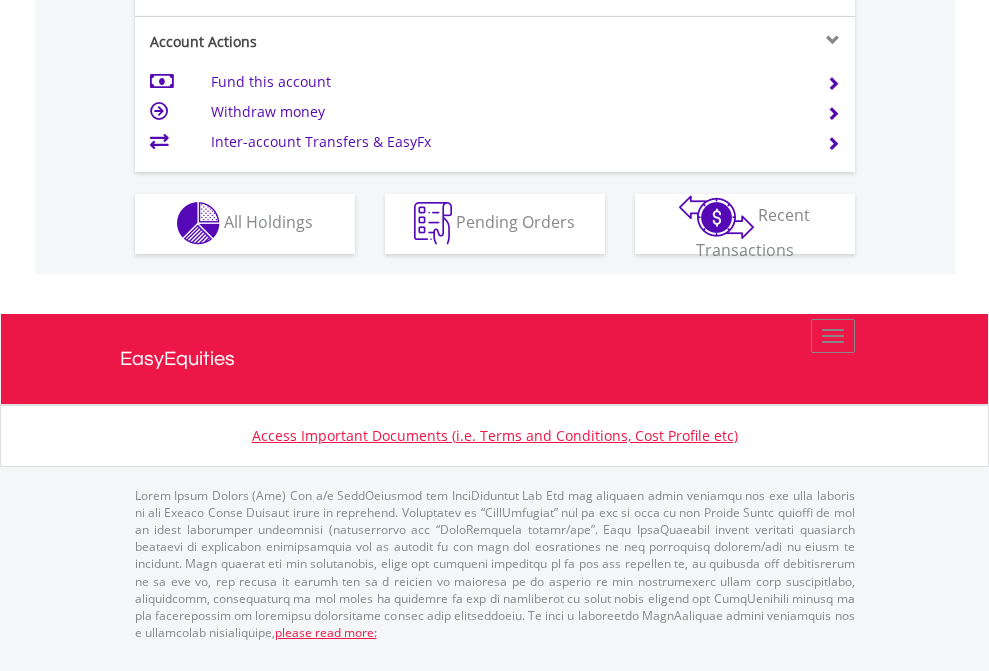 click on "Investment types" at bounding box center (706, -353) 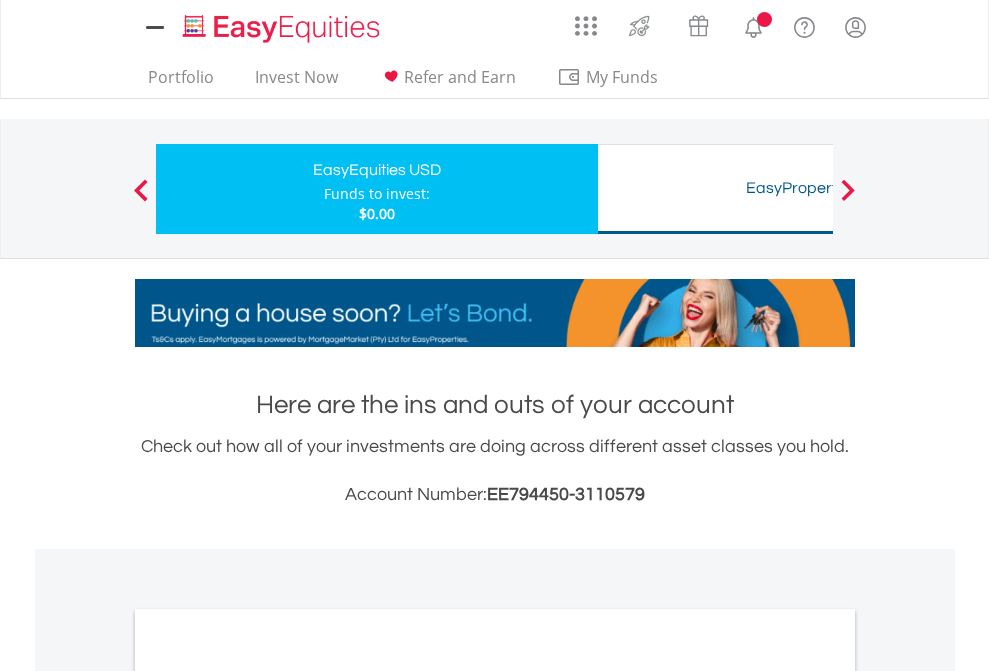 scroll, scrollTop: 0, scrollLeft: 0, axis: both 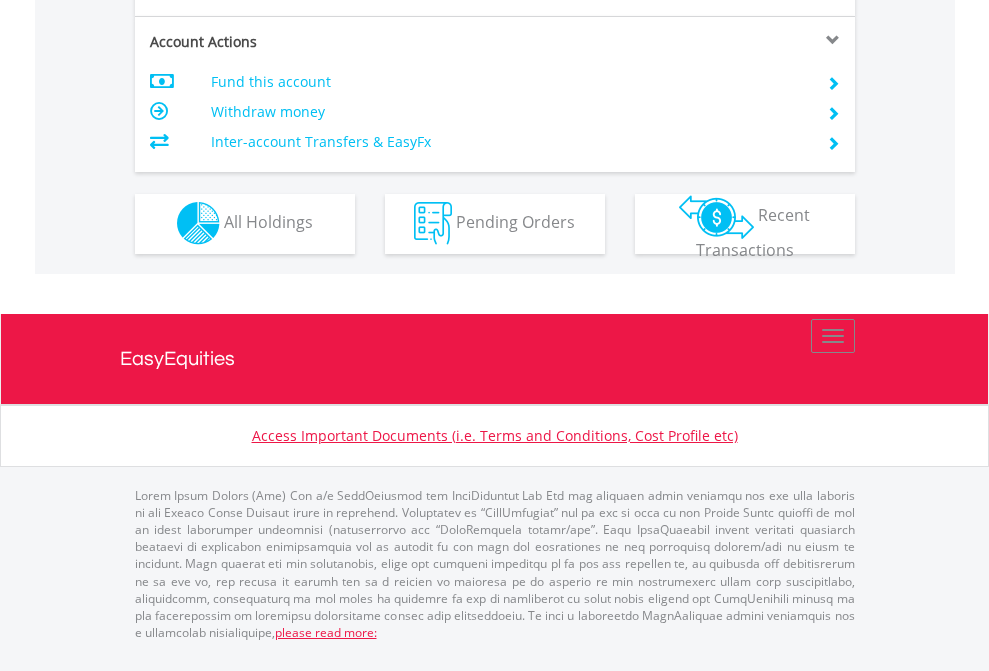click on "Investment types" at bounding box center (706, -353) 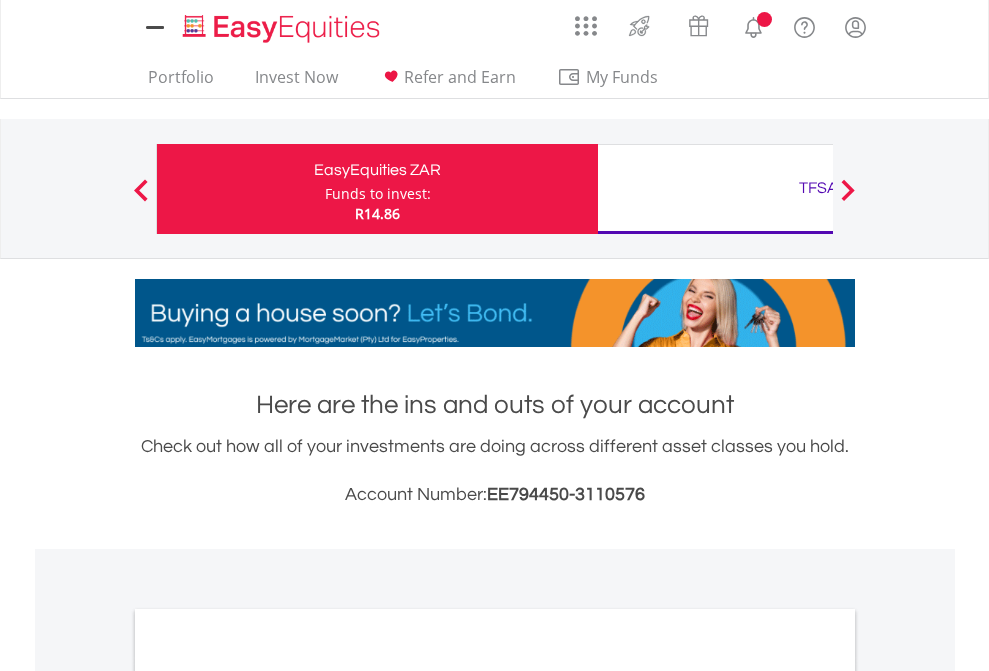 click on "All Holdings" at bounding box center (268, 1096) 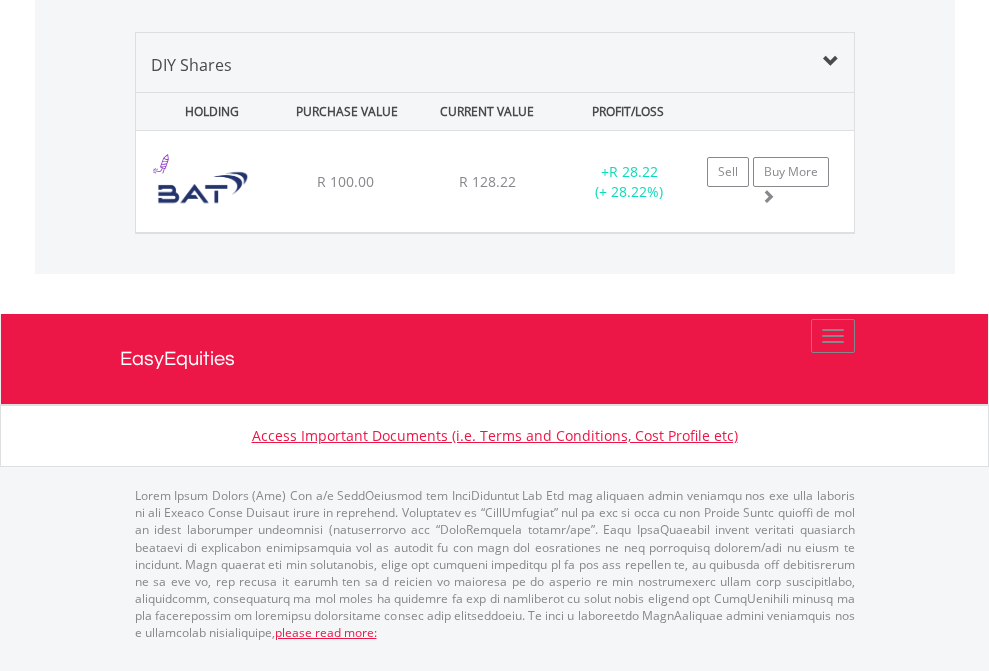 click on "TFSA" at bounding box center (818, -968) 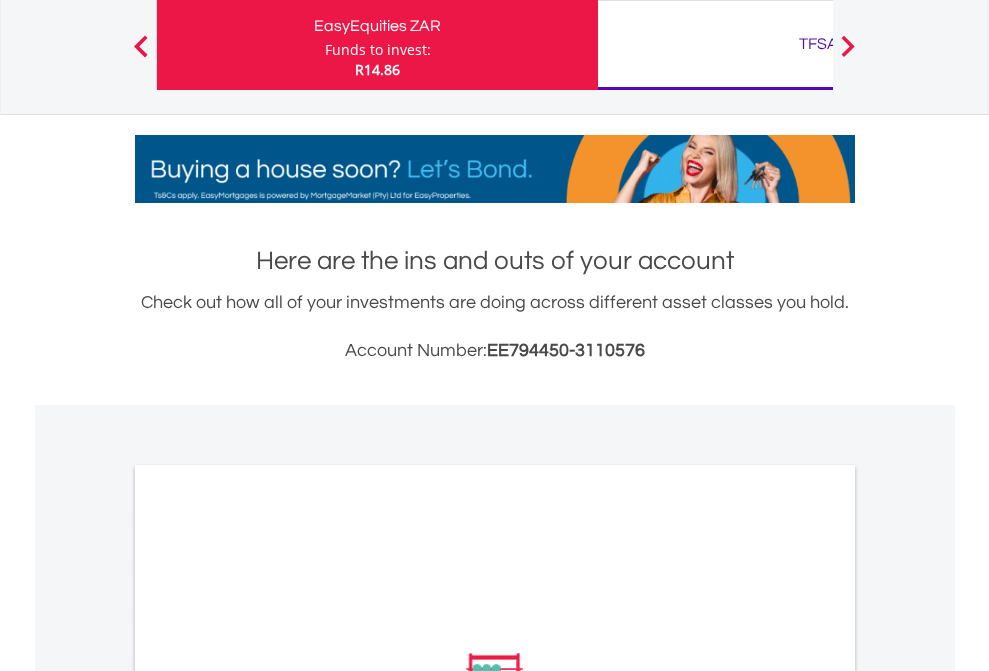 click on "All Holdings" at bounding box center [268, 952] 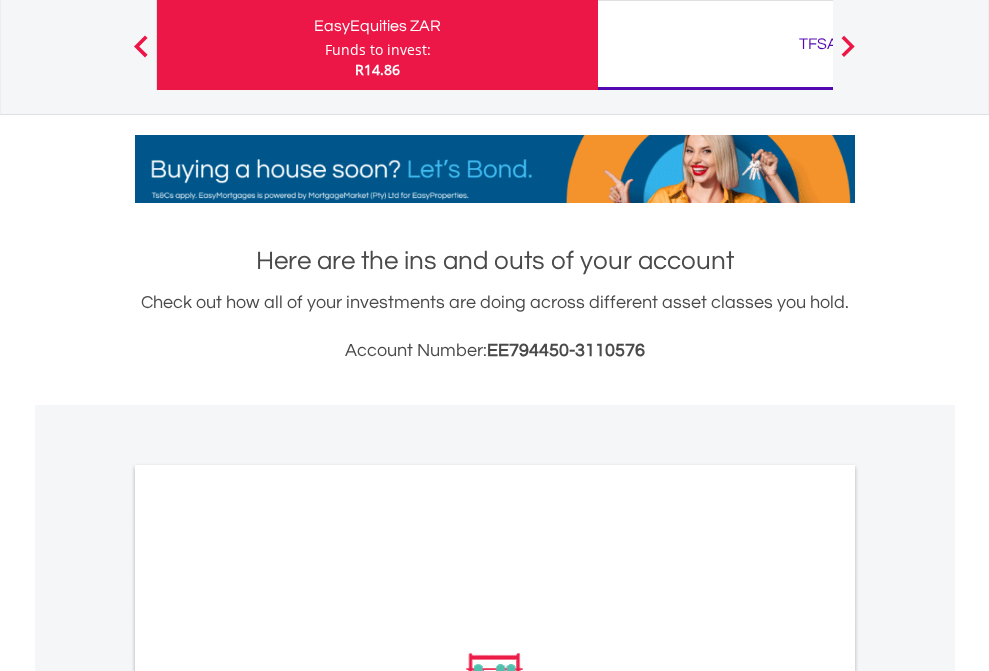 scroll, scrollTop: 1202, scrollLeft: 0, axis: vertical 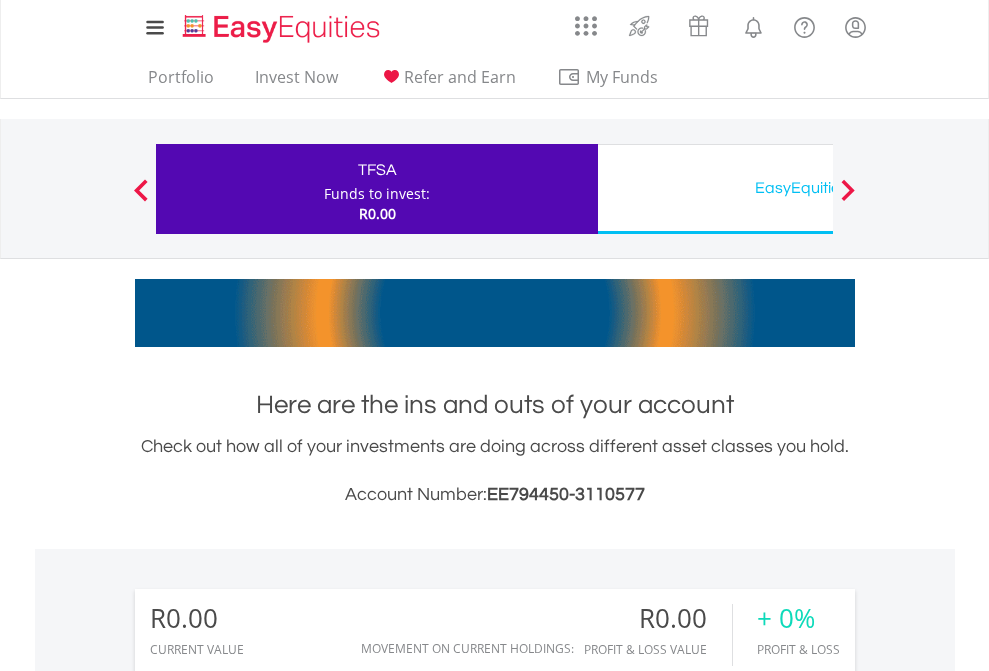 click on "EasyEquities USD" at bounding box center [818, 188] 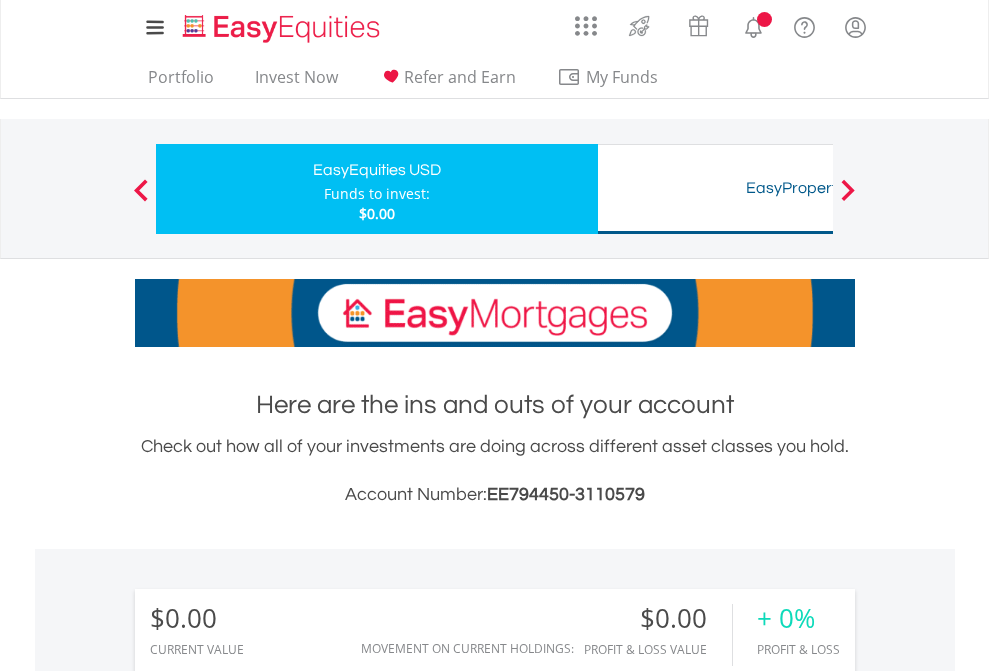 scroll, scrollTop: 0, scrollLeft: 0, axis: both 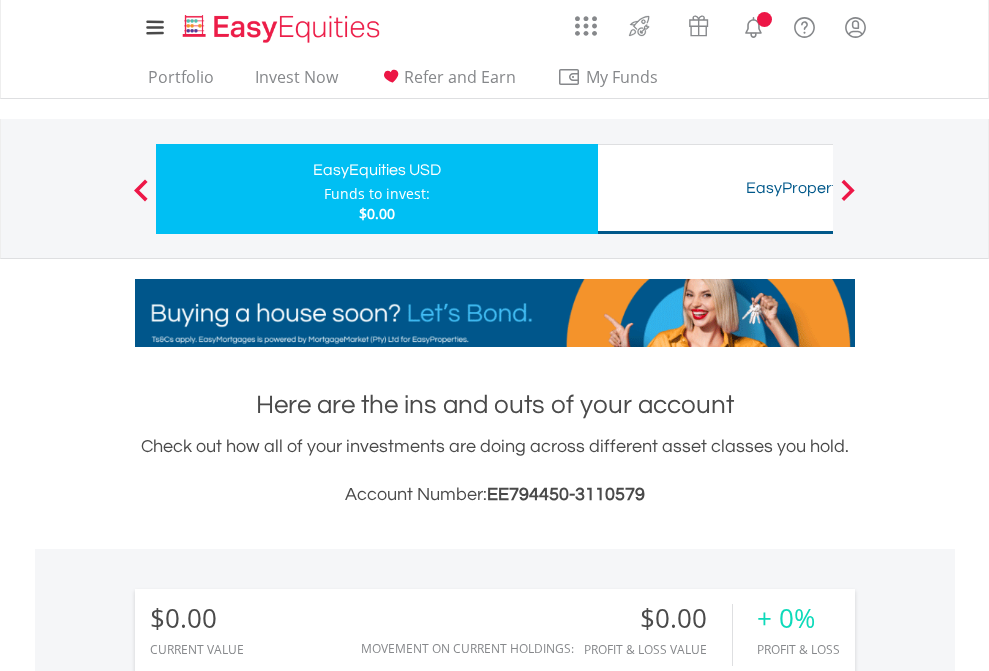 click on "All Holdings" at bounding box center (268, 1442) 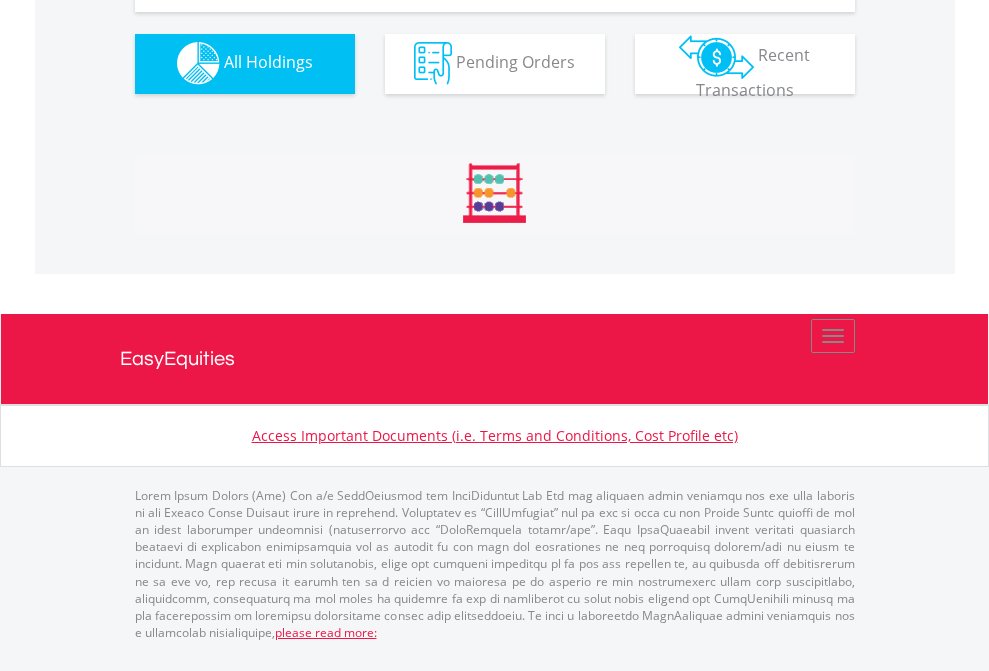 scroll, scrollTop: 1980, scrollLeft: 0, axis: vertical 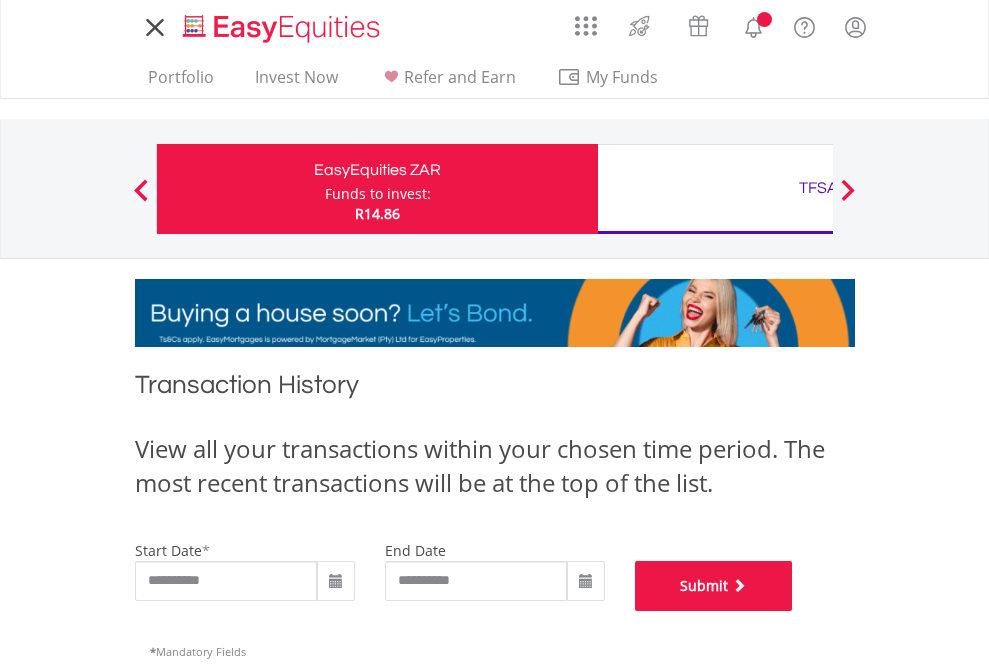 click on "Submit" at bounding box center [714, 586] 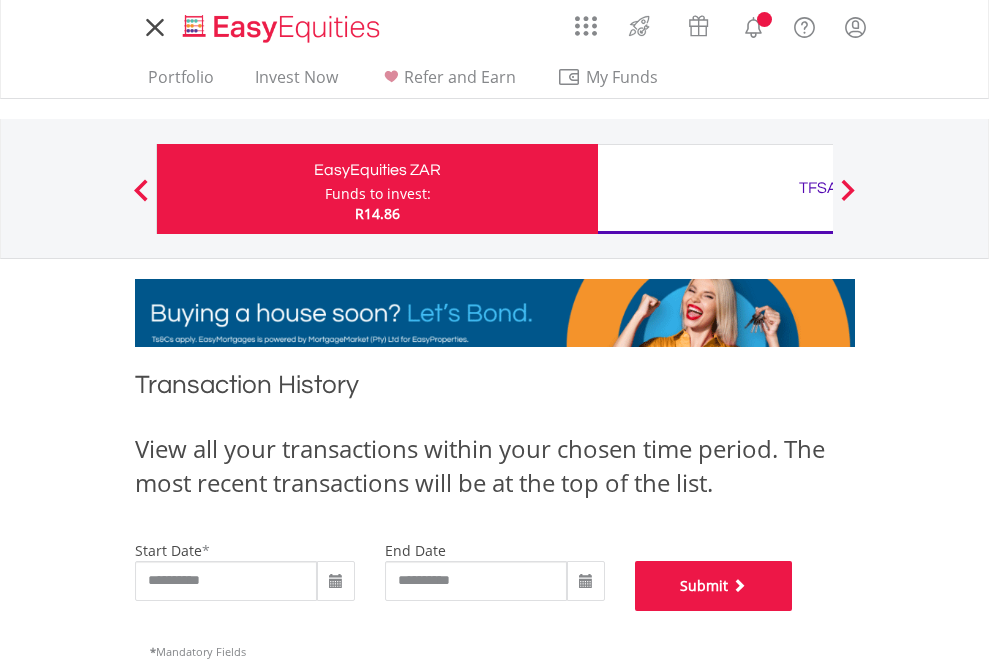 scroll, scrollTop: 811, scrollLeft: 0, axis: vertical 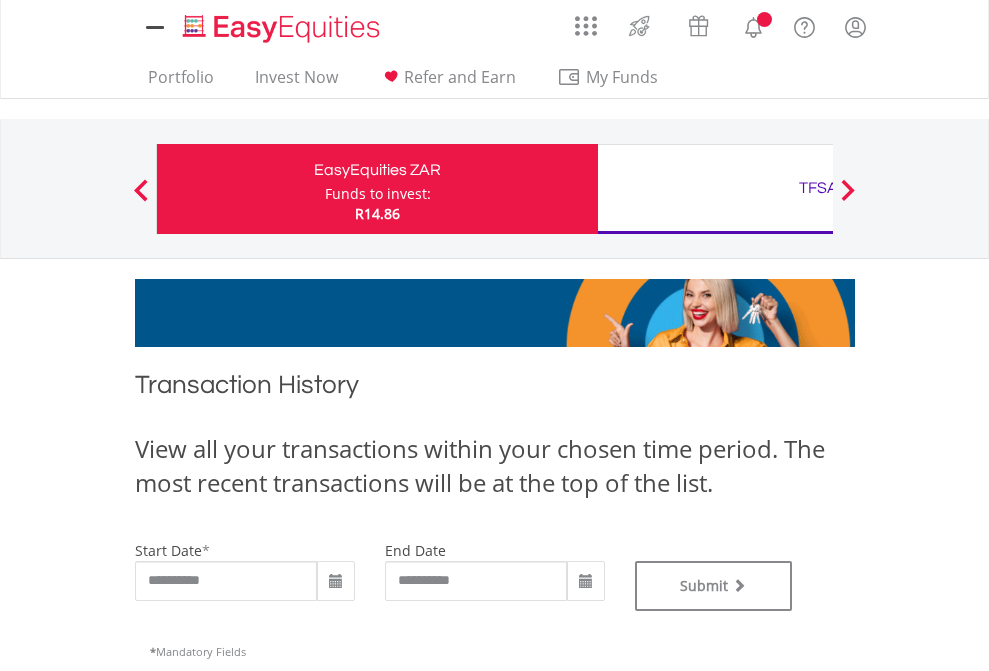 click on "TFSA" at bounding box center (818, 188) 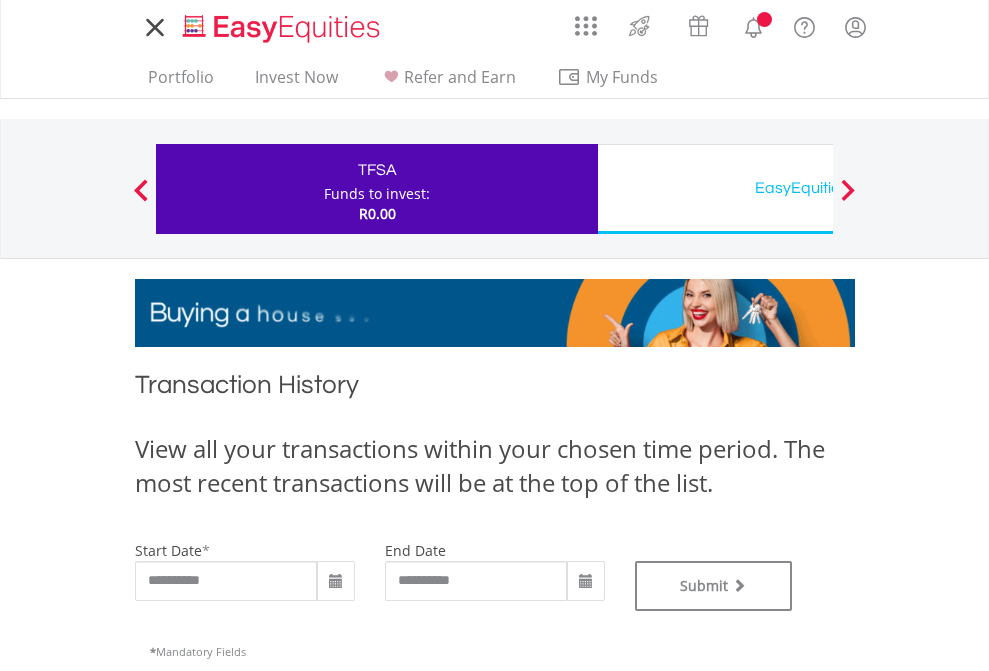 scroll, scrollTop: 0, scrollLeft: 0, axis: both 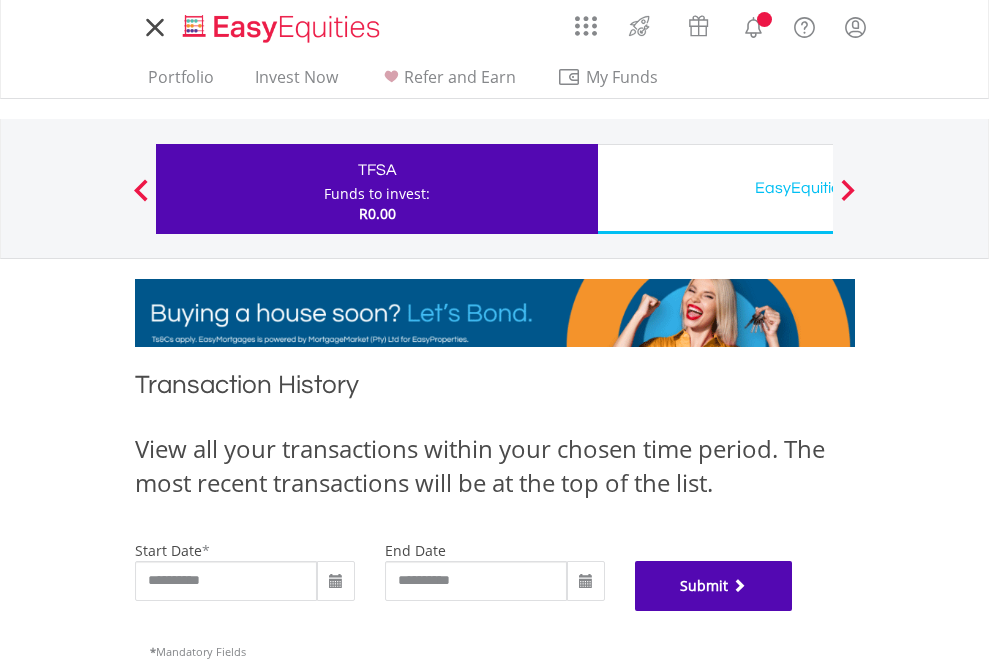 click on "Submit" at bounding box center [714, 586] 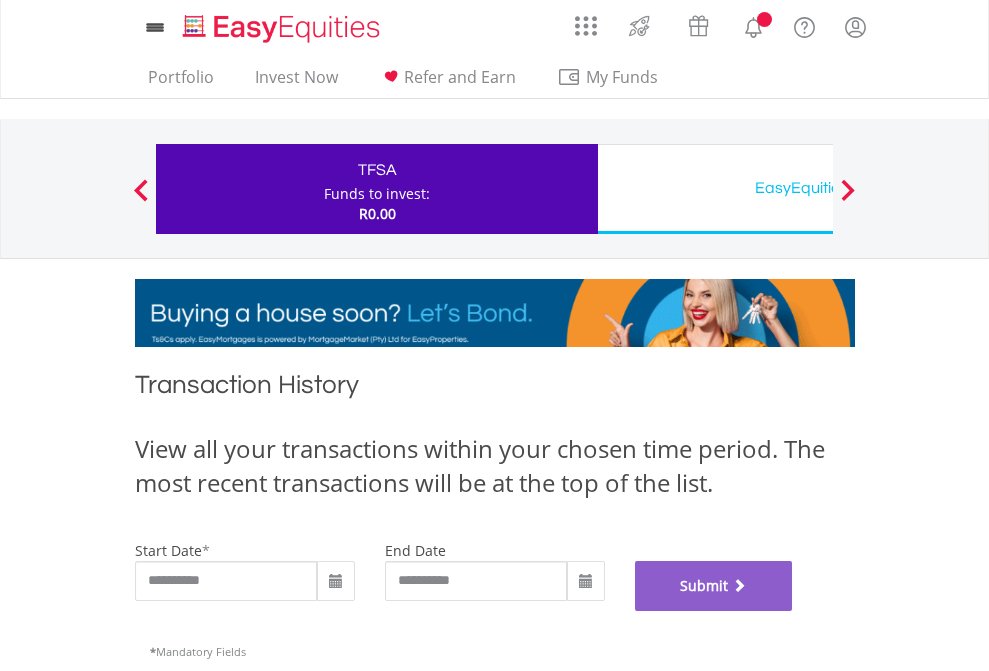 scroll, scrollTop: 811, scrollLeft: 0, axis: vertical 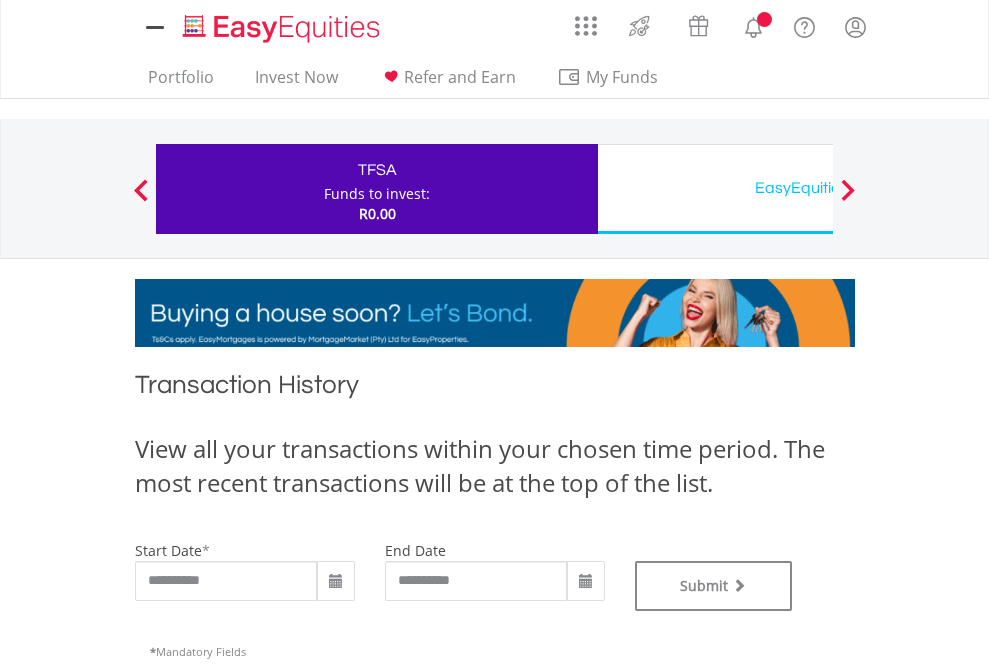 click on "EasyEquities USD" at bounding box center [818, 188] 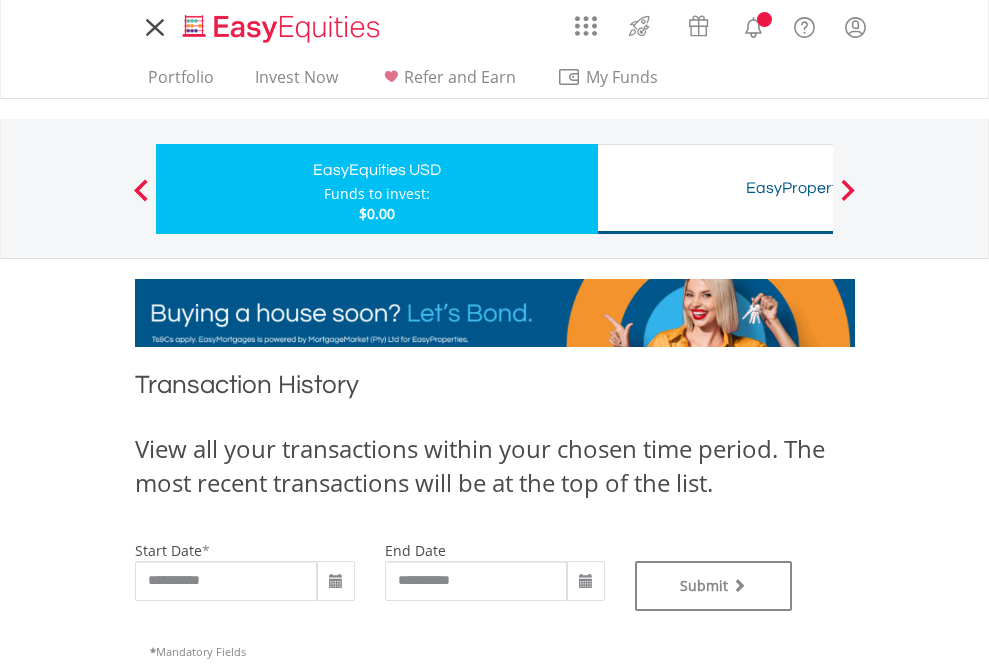 scroll, scrollTop: 0, scrollLeft: 0, axis: both 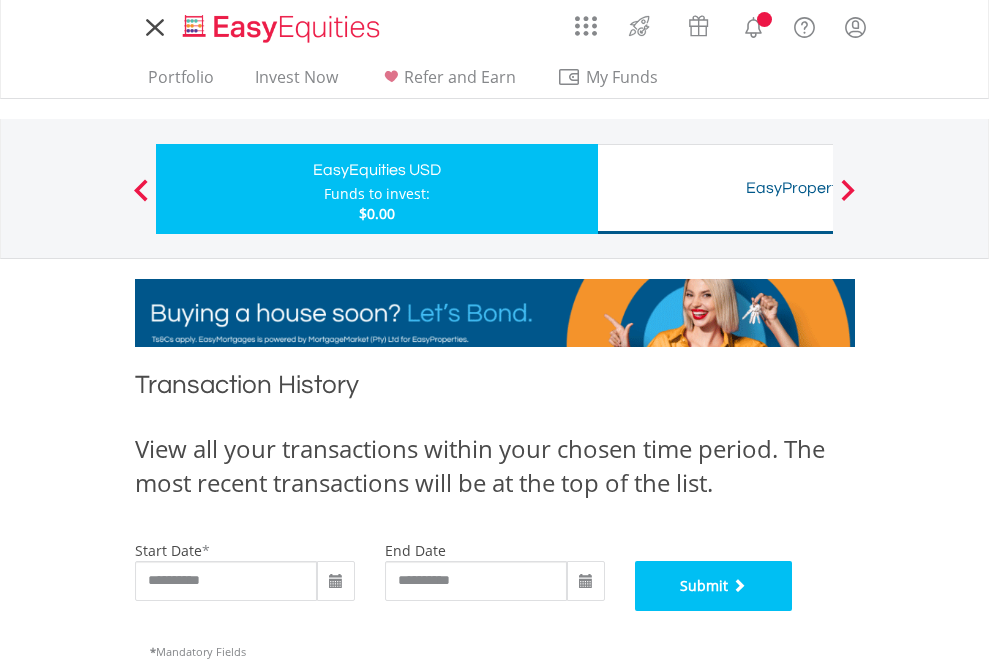click on "Submit" at bounding box center (714, 586) 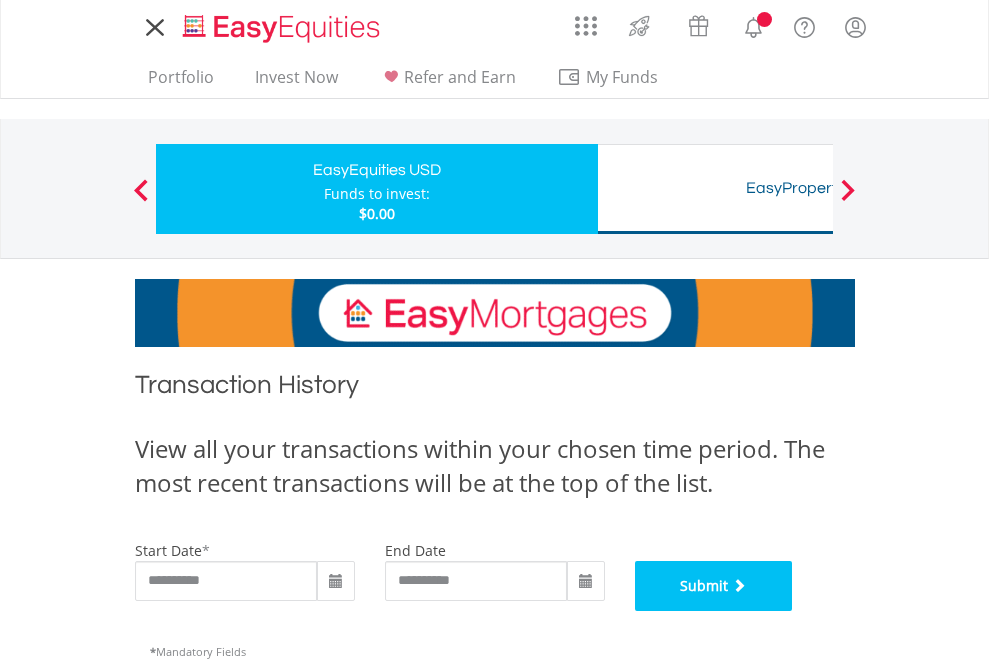 scroll, scrollTop: 811, scrollLeft: 0, axis: vertical 